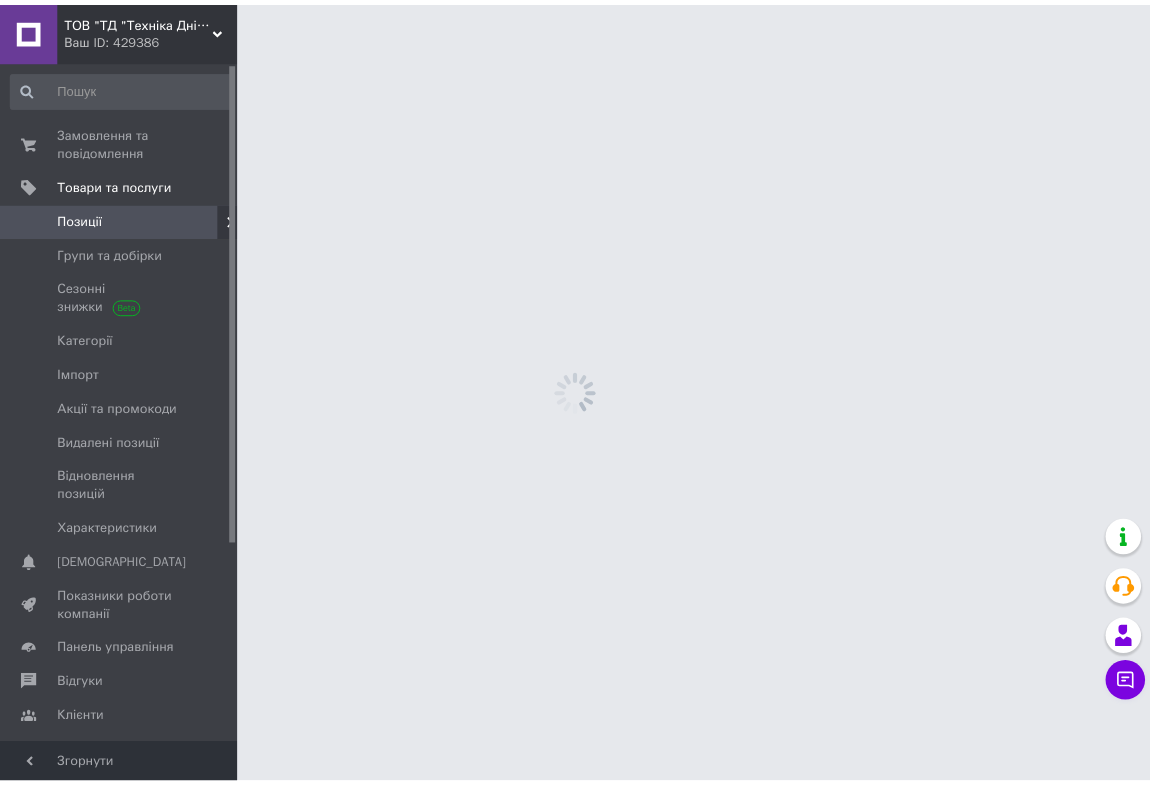 scroll, scrollTop: 0, scrollLeft: 0, axis: both 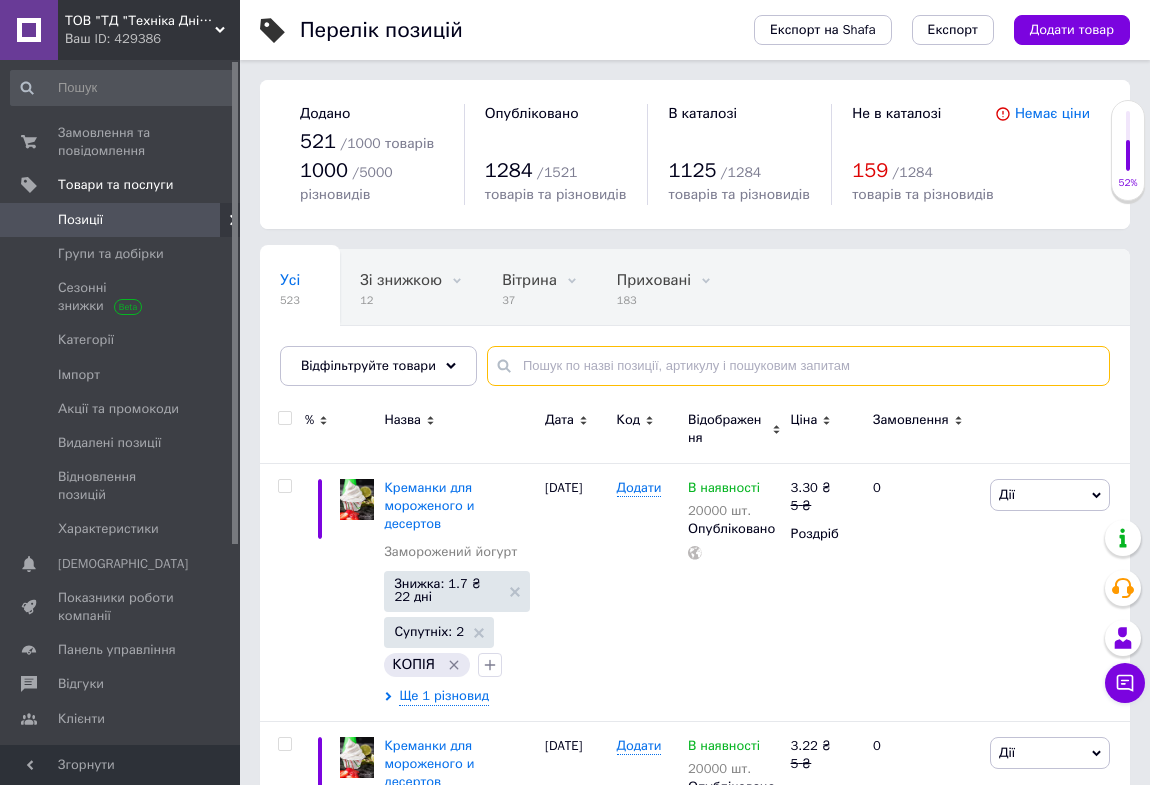 drag, startPoint x: 575, startPoint y: 375, endPoint x: 556, endPoint y: 361, distance: 23.600847 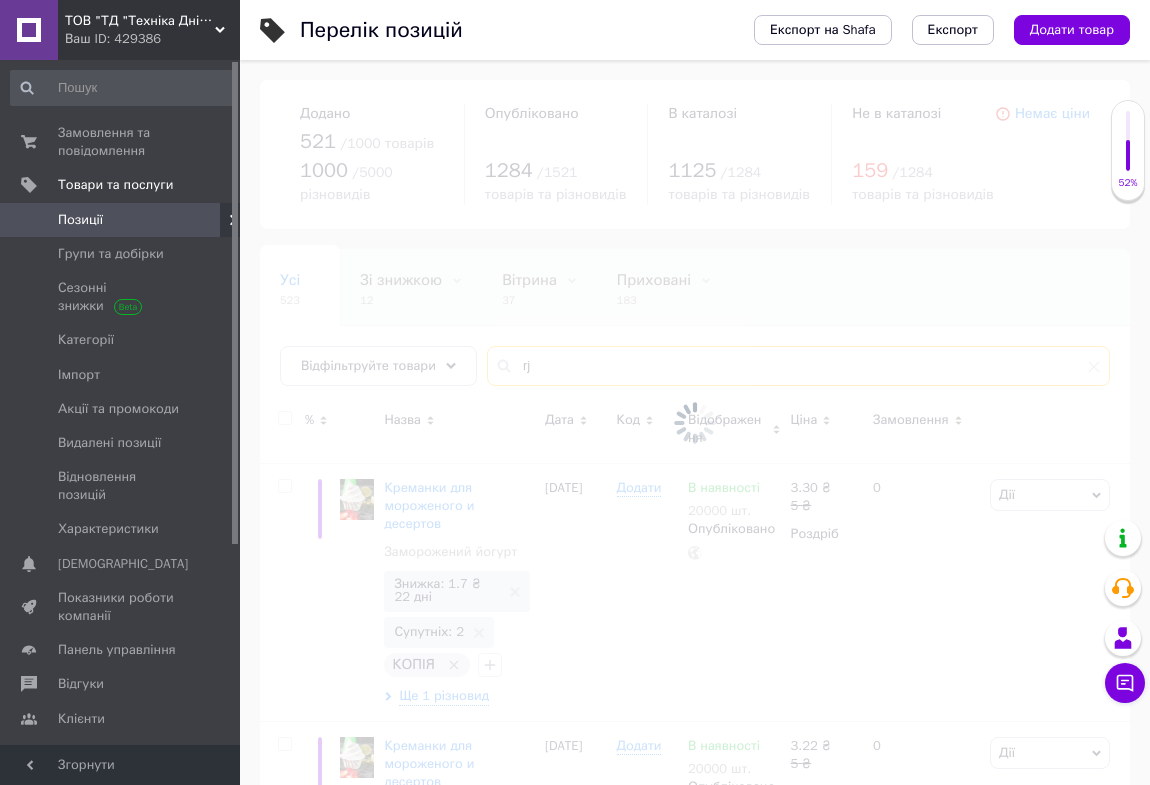 type on "r" 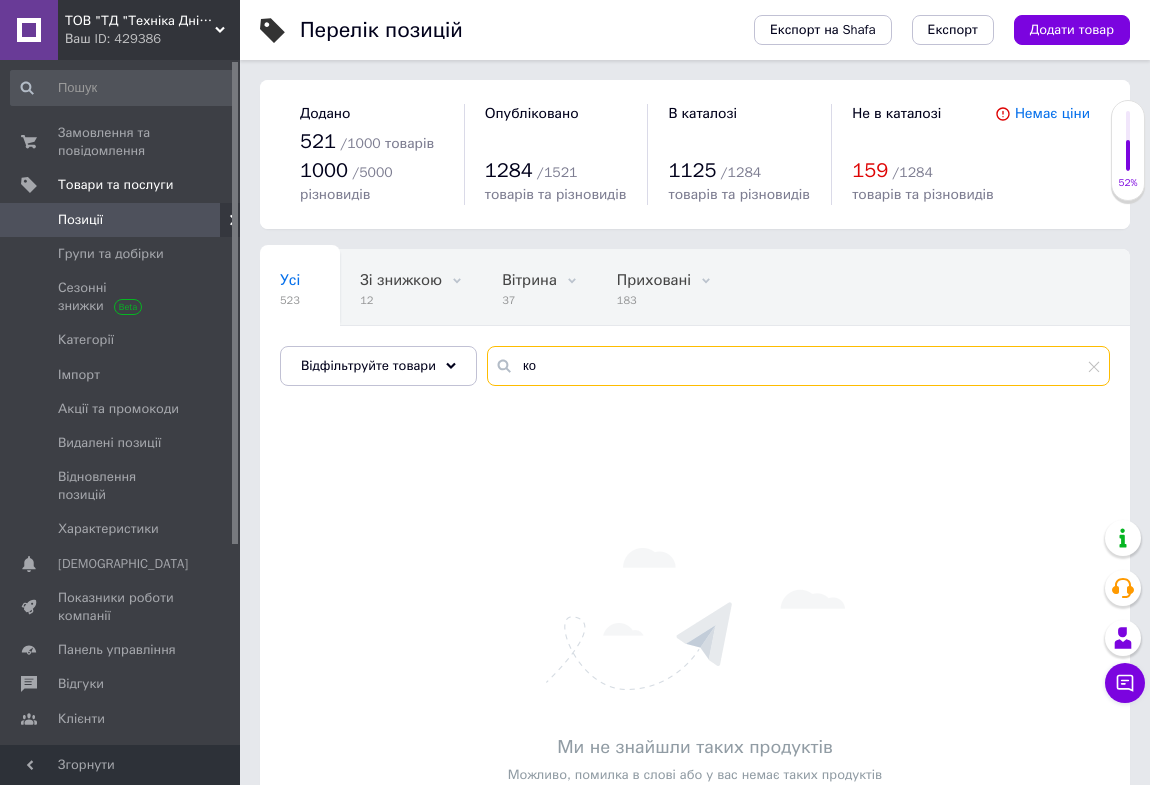 type on "к" 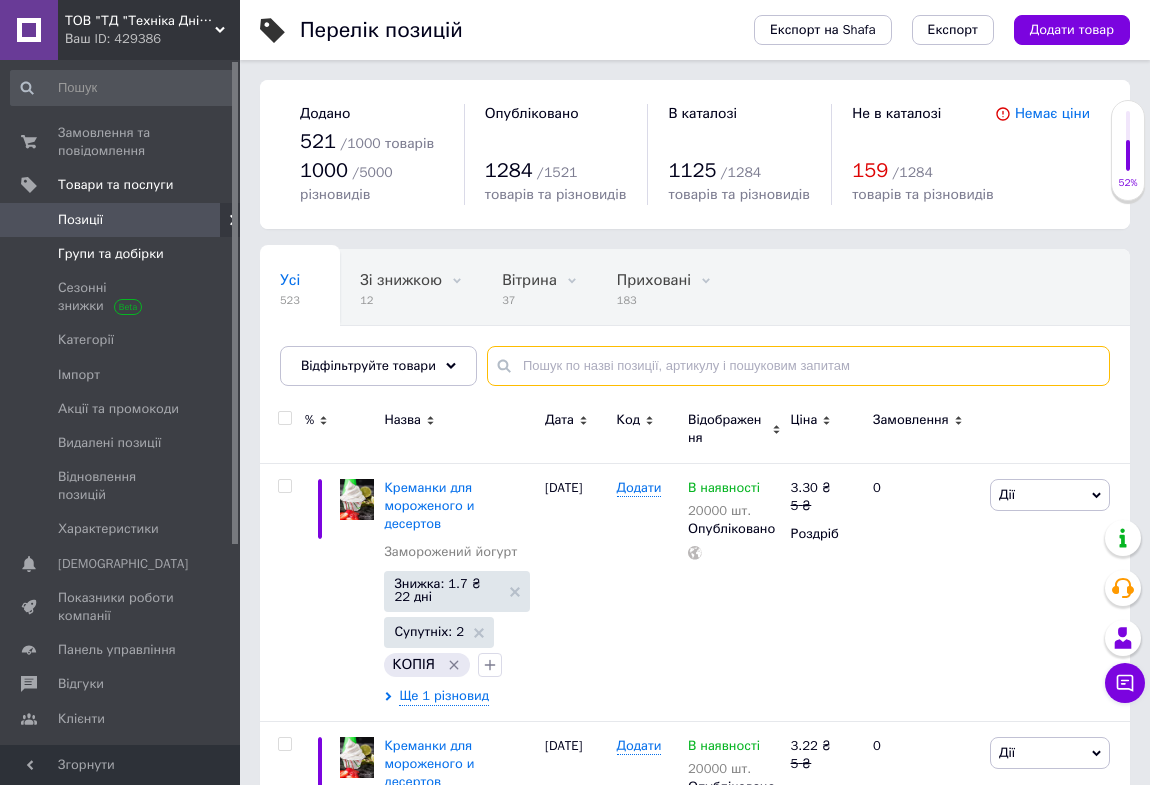type 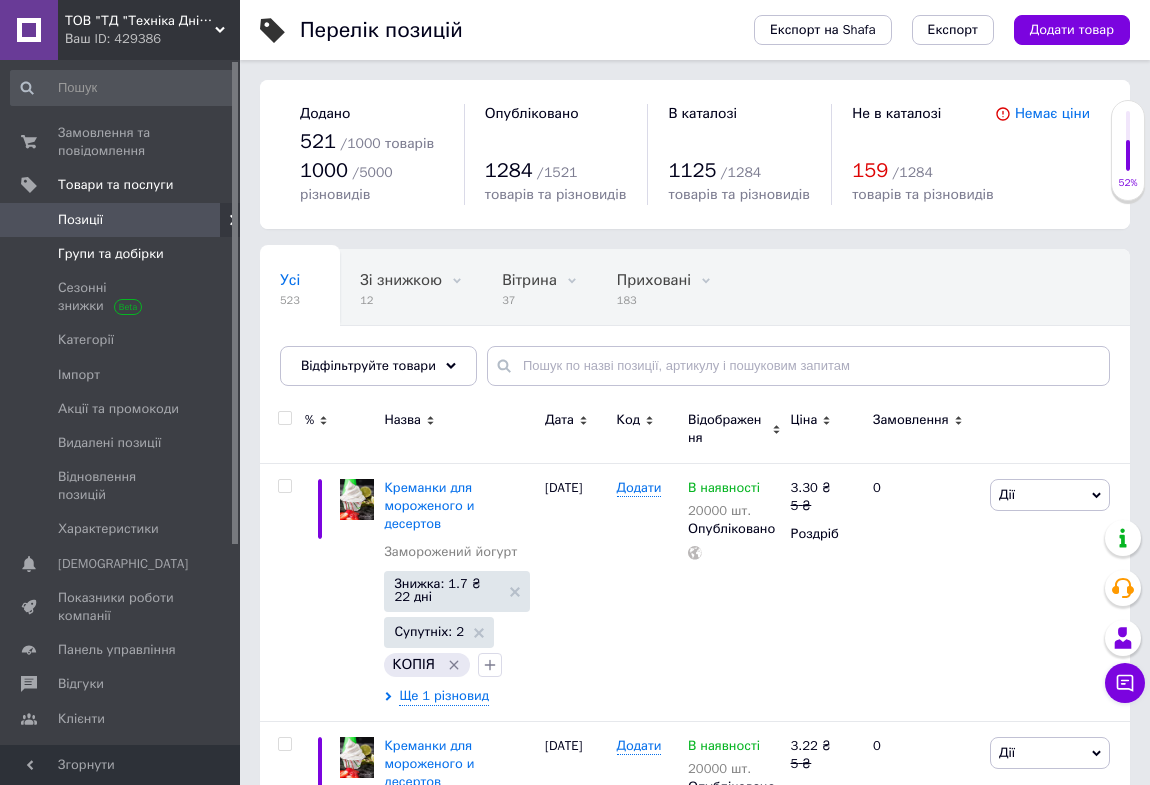 click on "Групи та добірки" at bounding box center (111, 254) 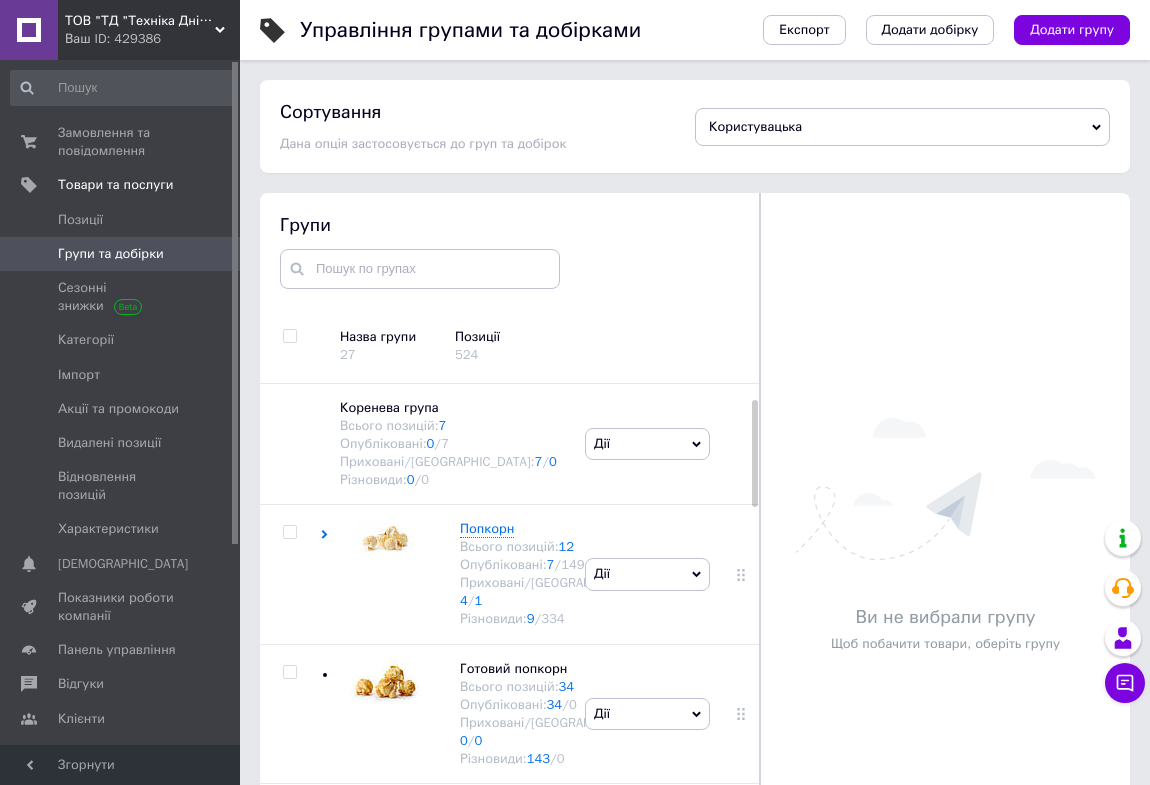 scroll, scrollTop: 0, scrollLeft: 0, axis: both 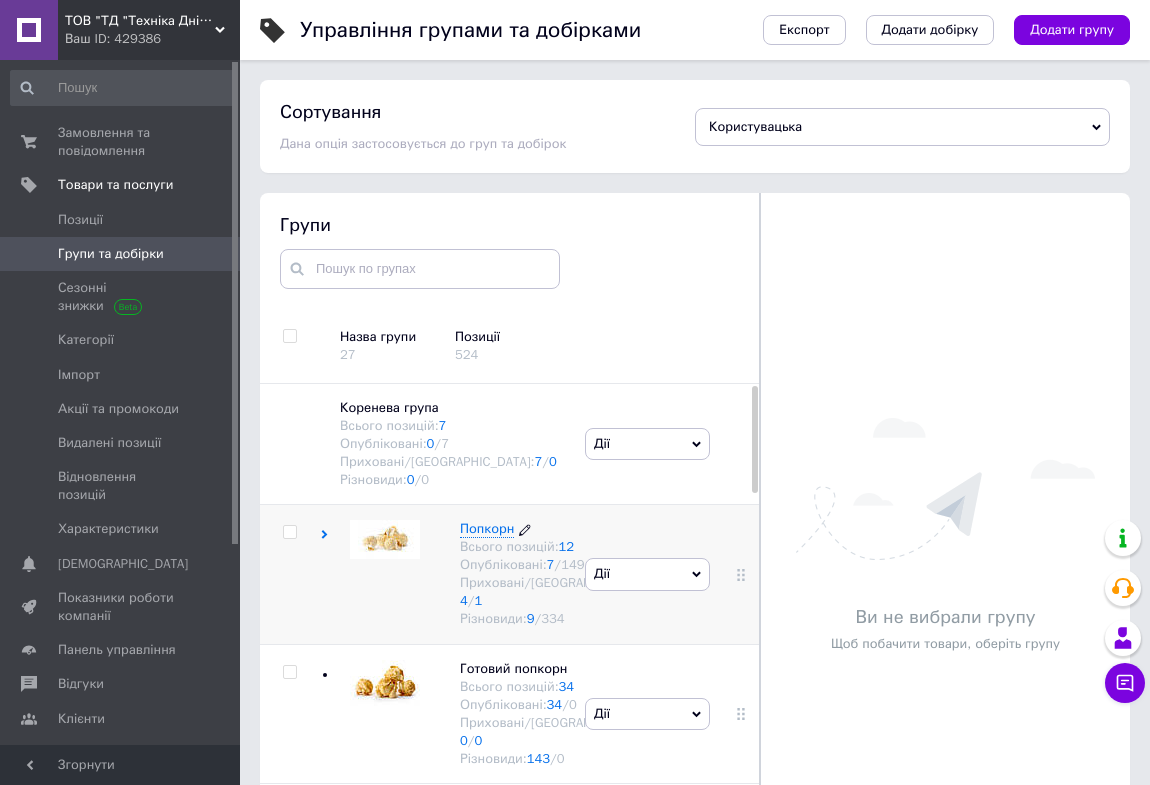 click on "Попкорн" at bounding box center [487, 528] 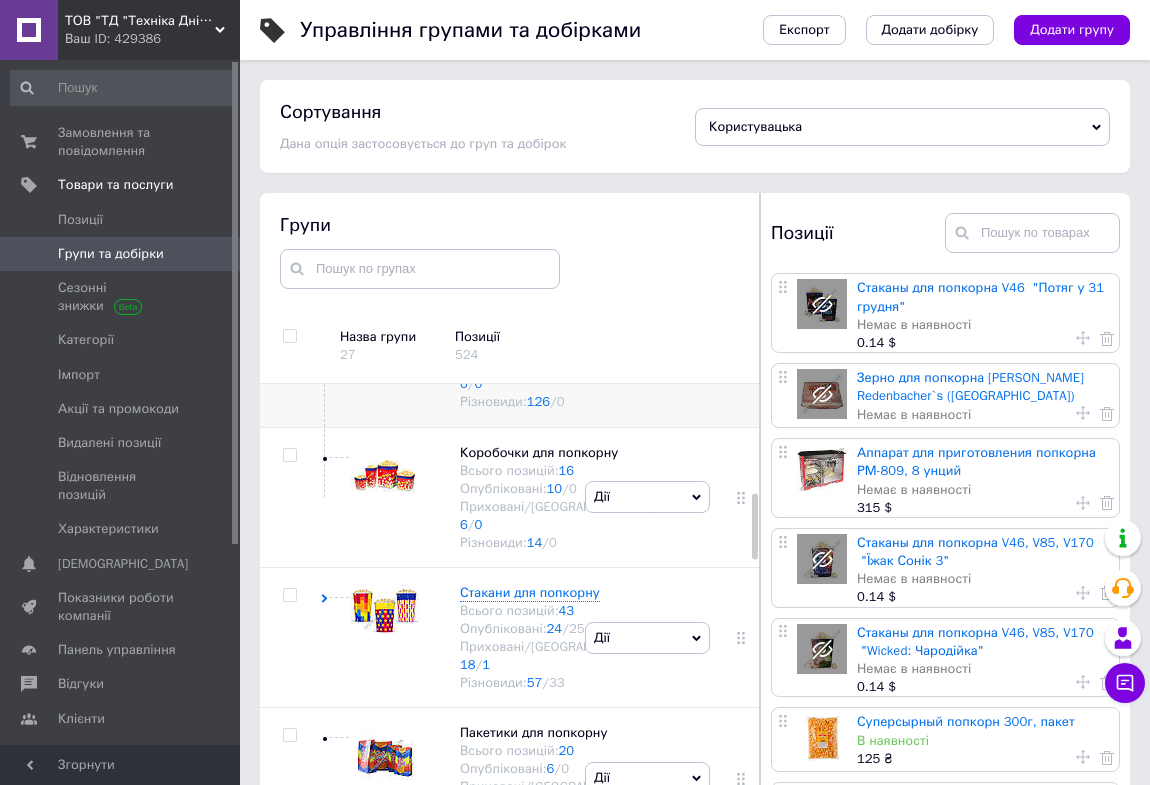 scroll, scrollTop: 818, scrollLeft: 0, axis: vertical 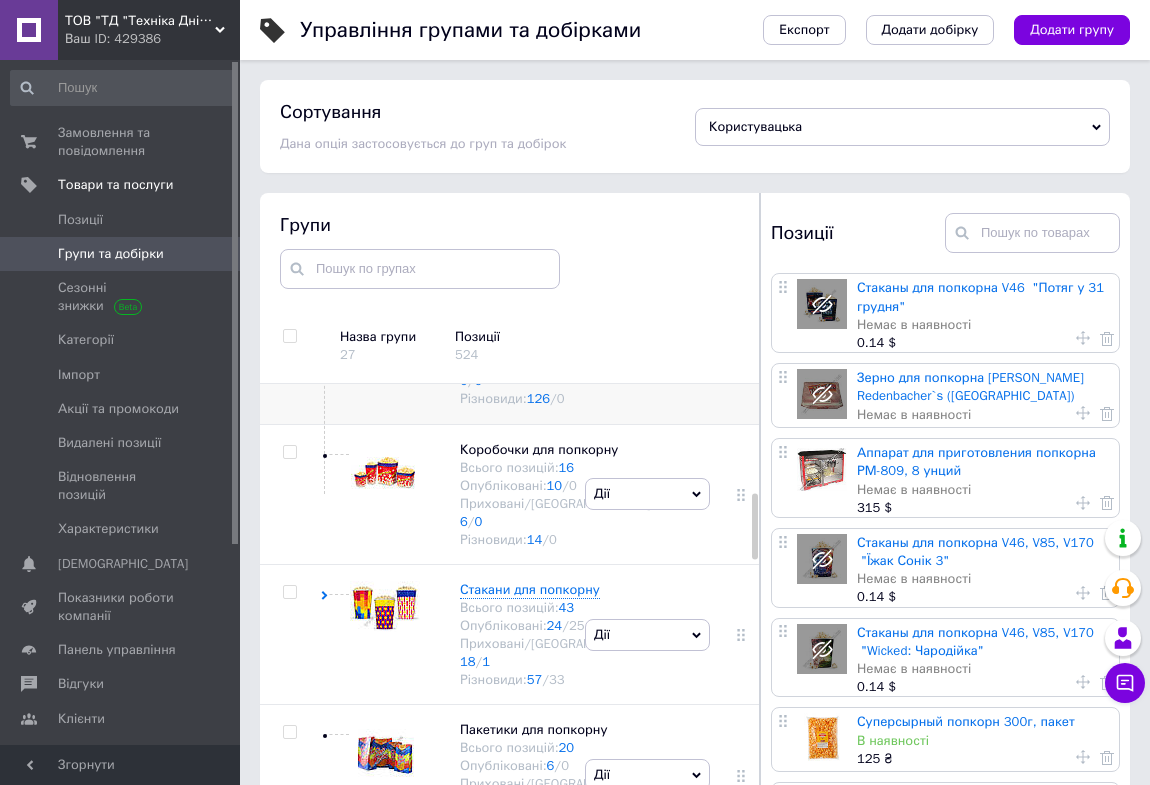 click on "Солоні добавки для попкорну" at bounding box center (553, 290) 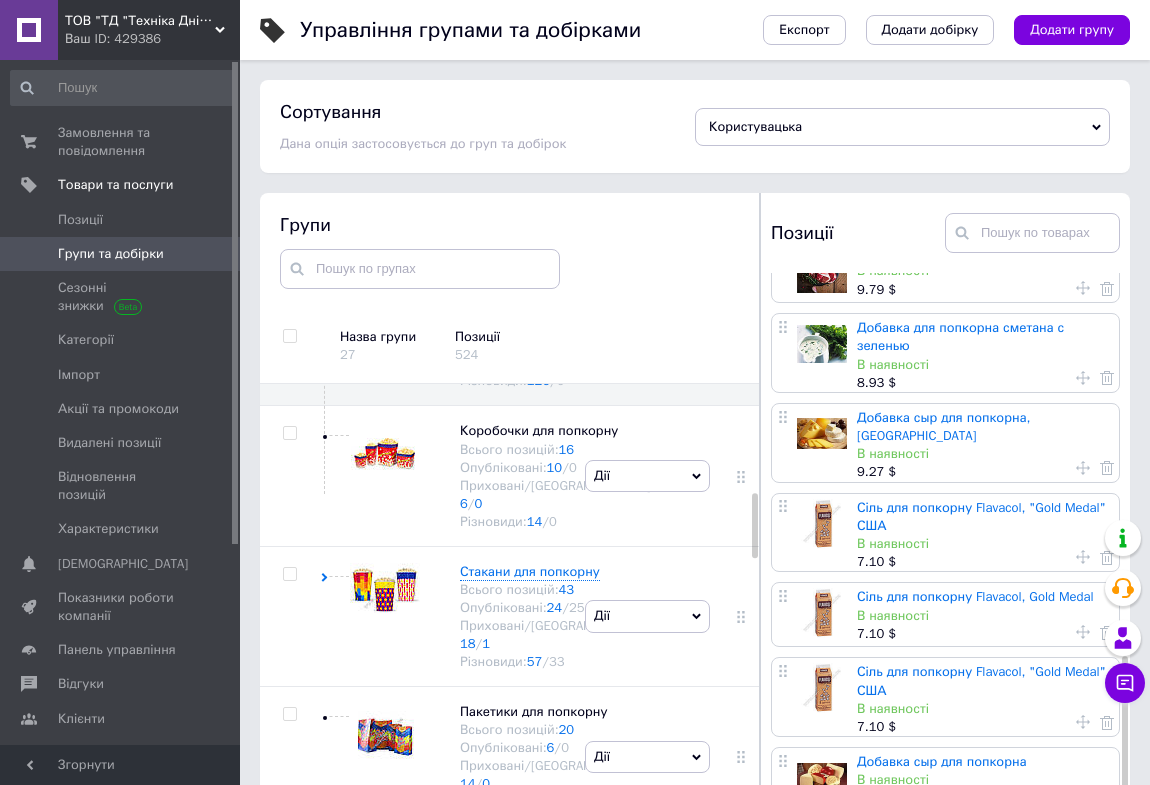 scroll, scrollTop: 1074, scrollLeft: 0, axis: vertical 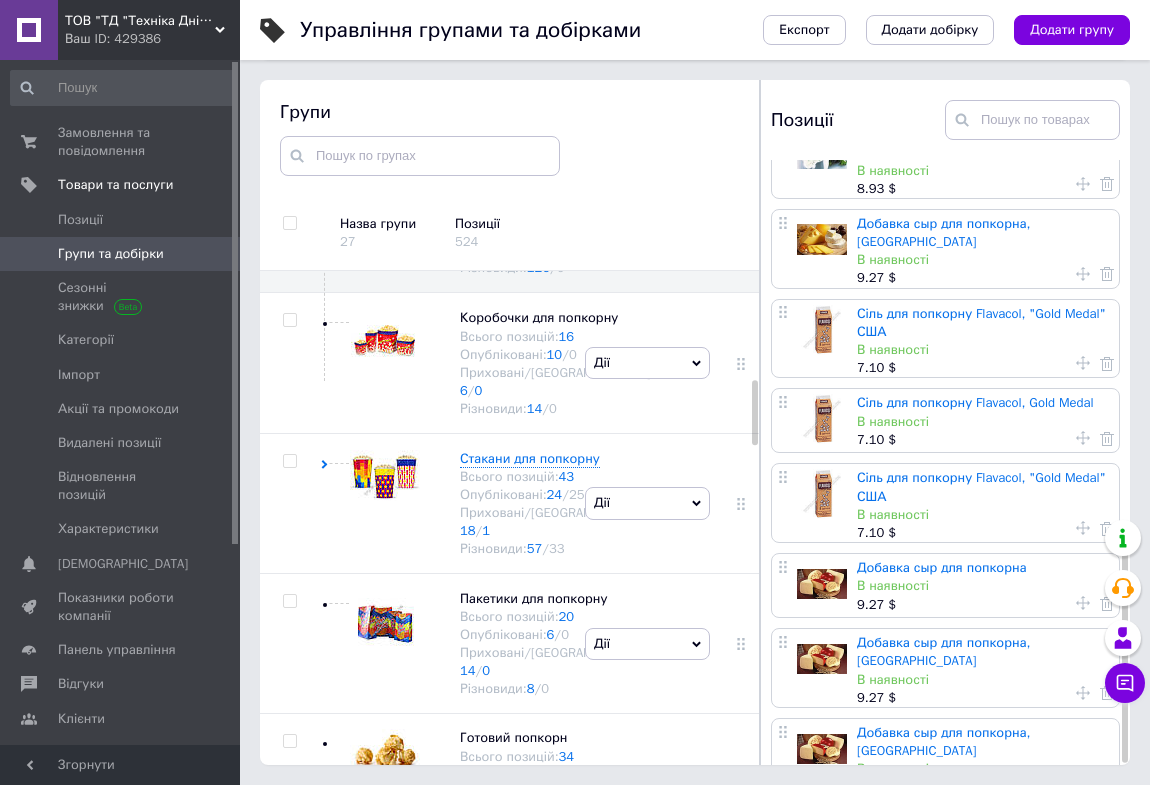 click on "2" at bounding box center [838, 829] 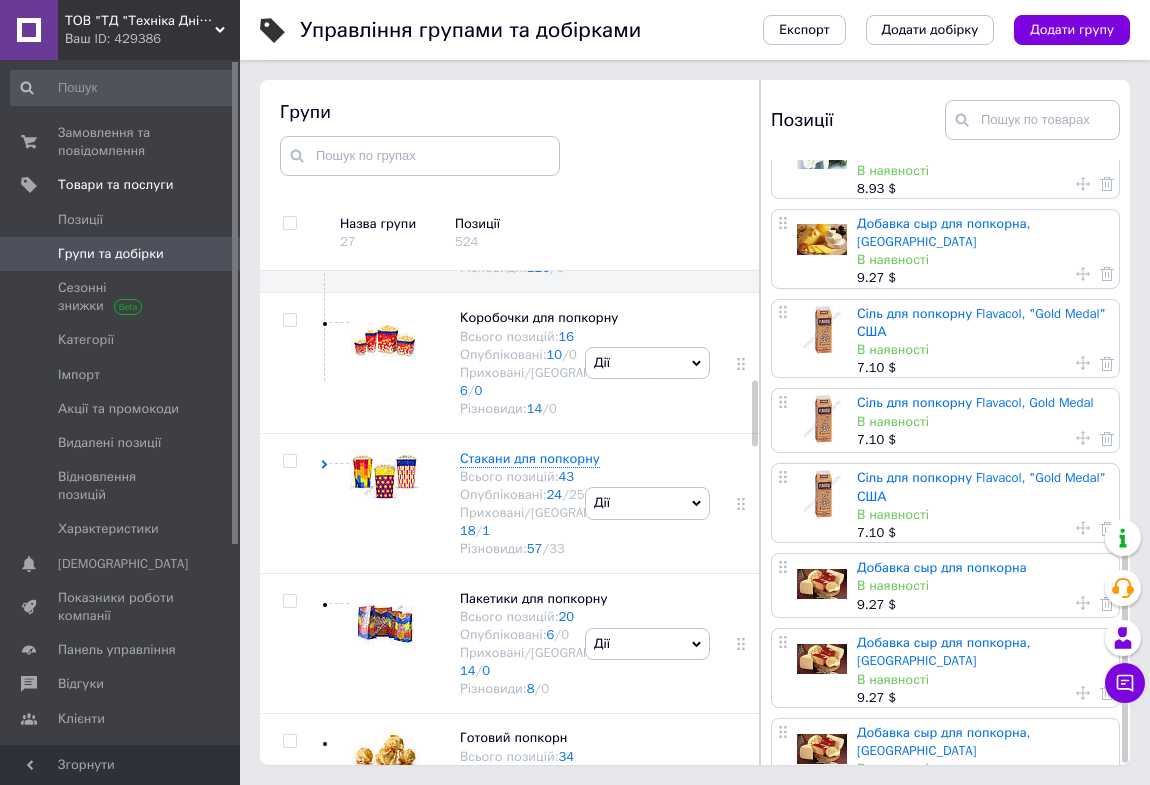 scroll, scrollTop: 0, scrollLeft: 0, axis: both 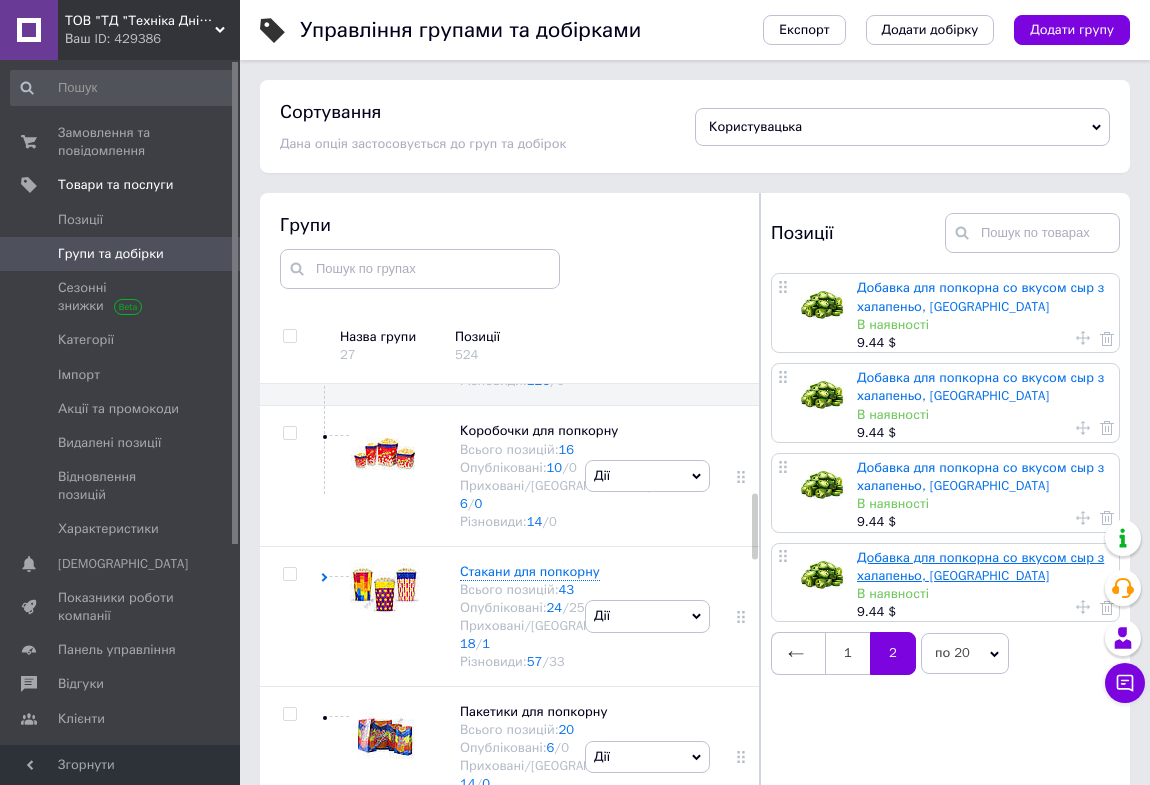 click on "Добавка для попкорна со вкусом сыр з халапеньо, [GEOGRAPHIC_DATA]" at bounding box center [980, 566] 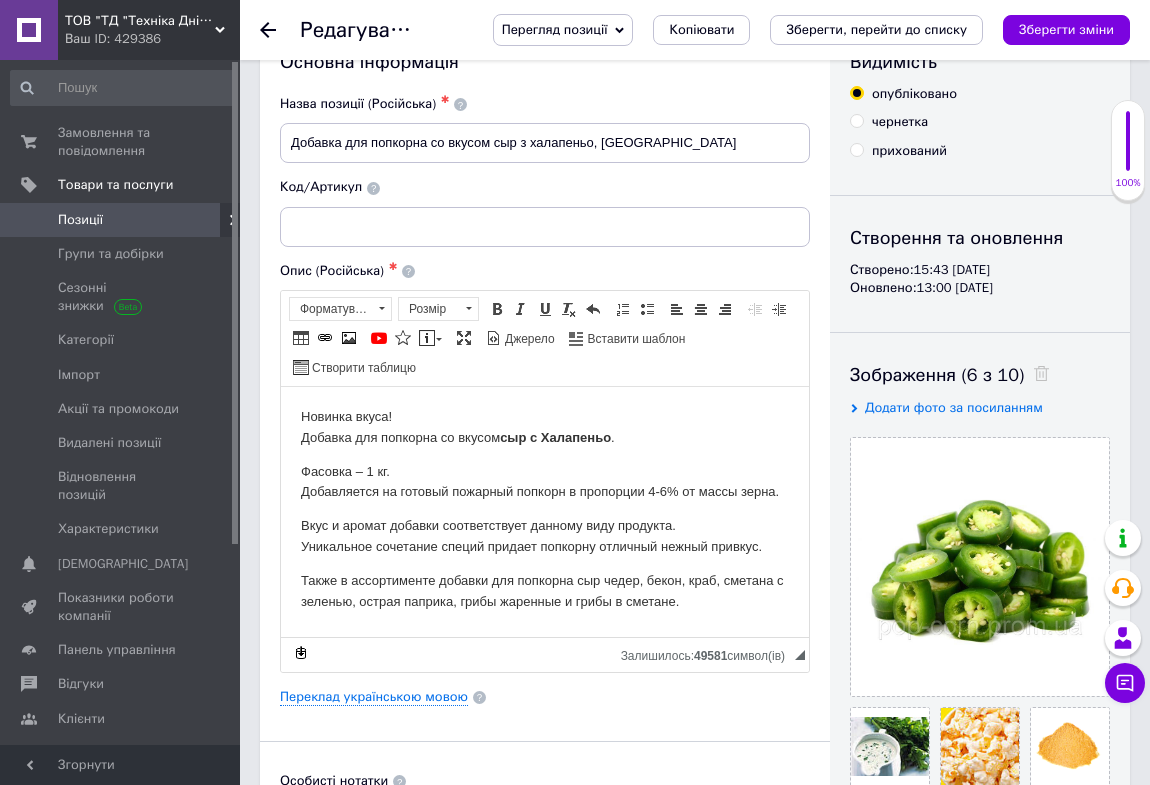 scroll, scrollTop: 0, scrollLeft: 0, axis: both 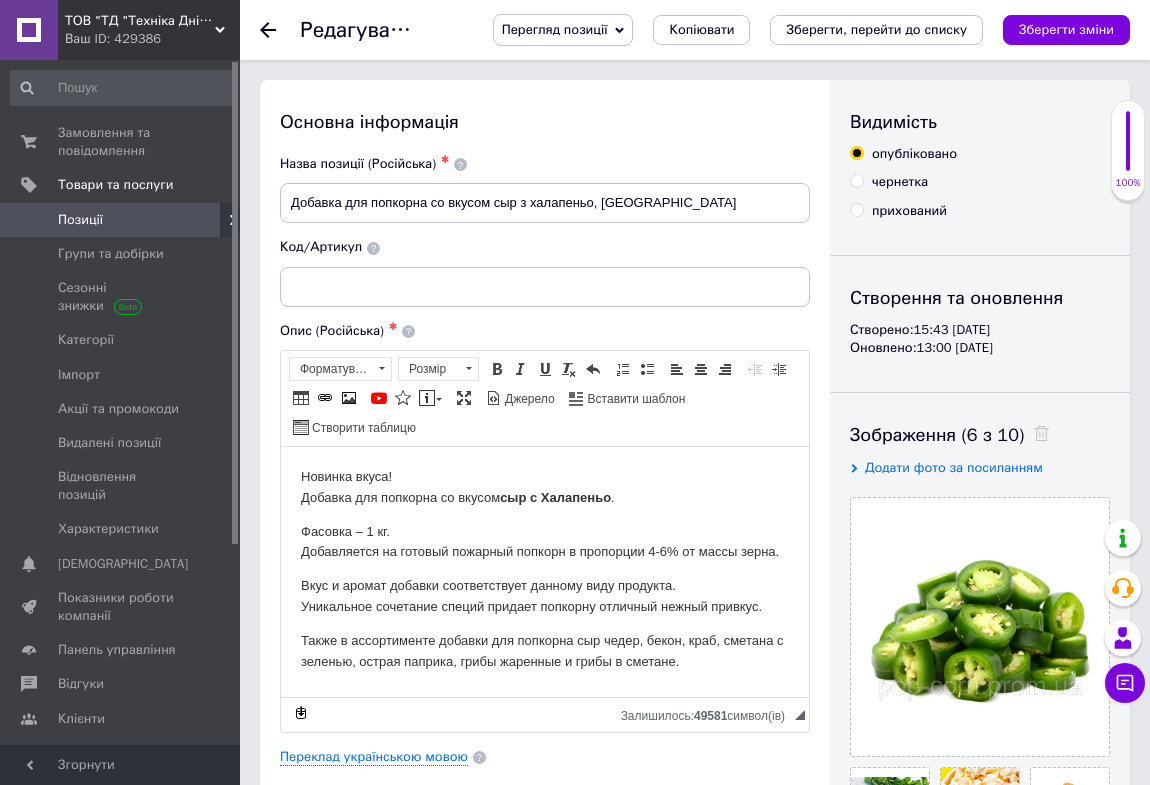 click 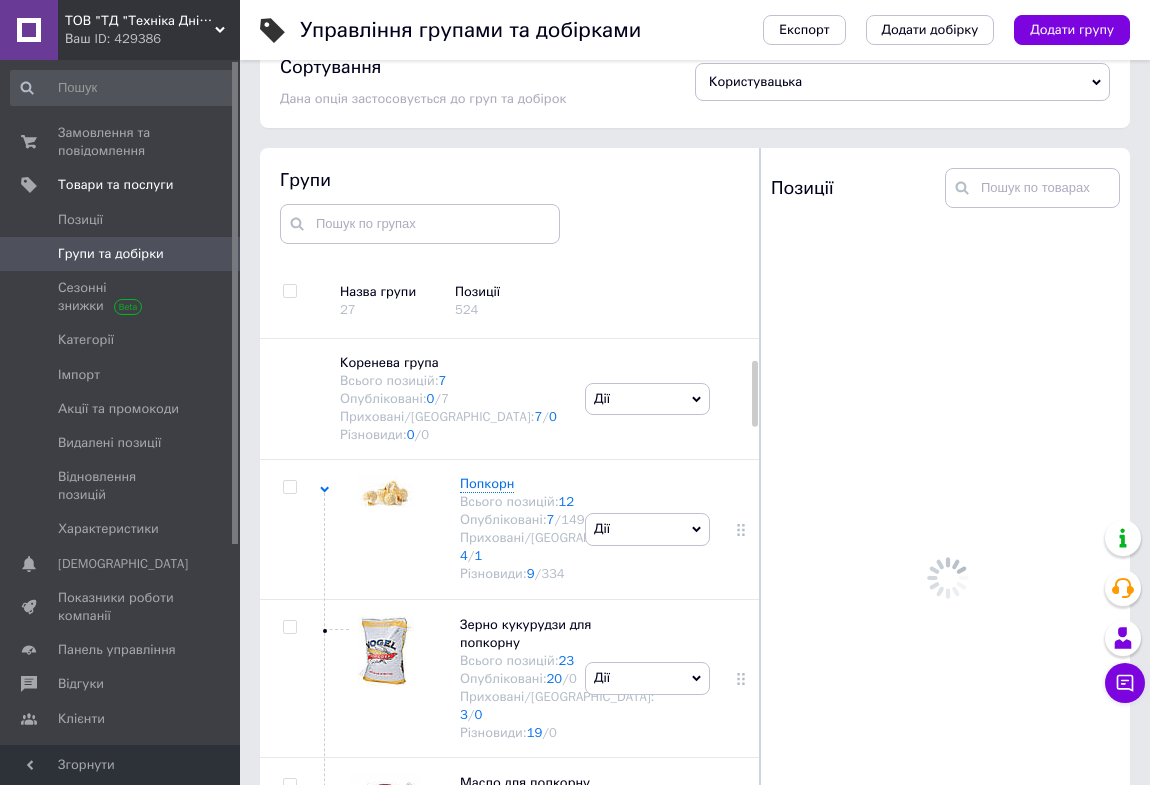 scroll, scrollTop: 113, scrollLeft: 0, axis: vertical 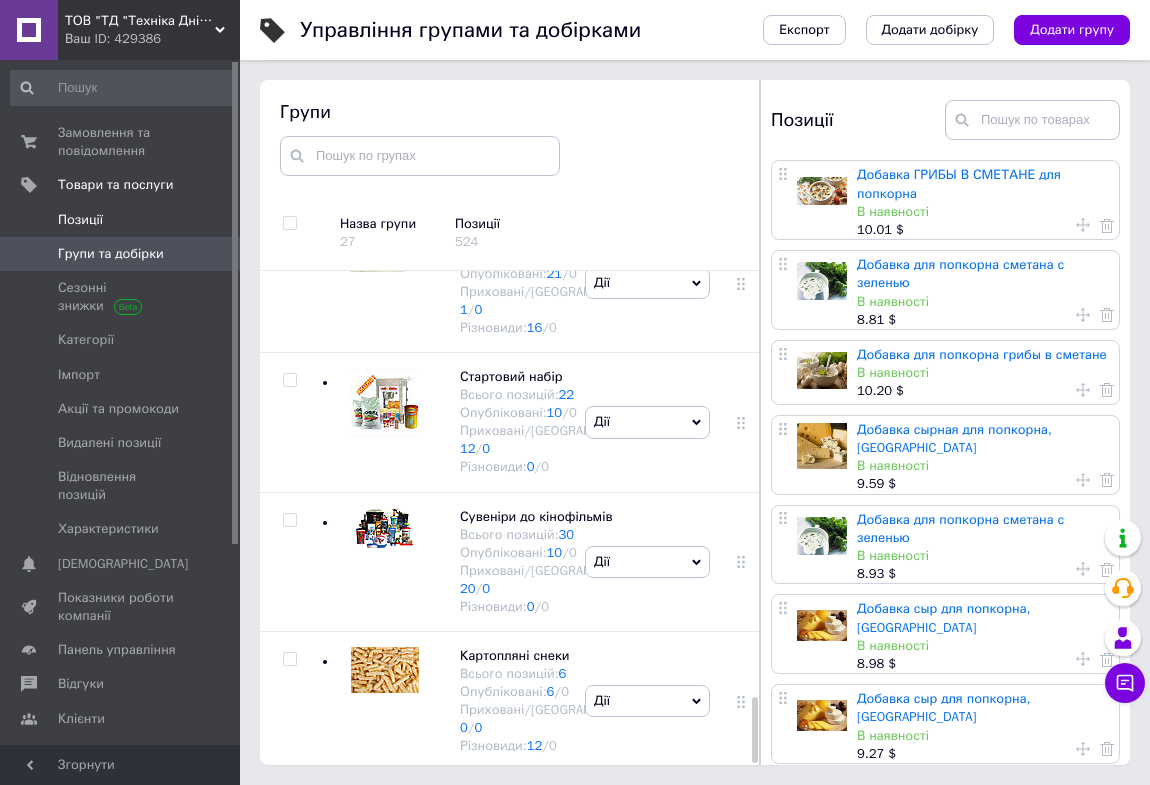 click on "Позиції" at bounding box center [80, 220] 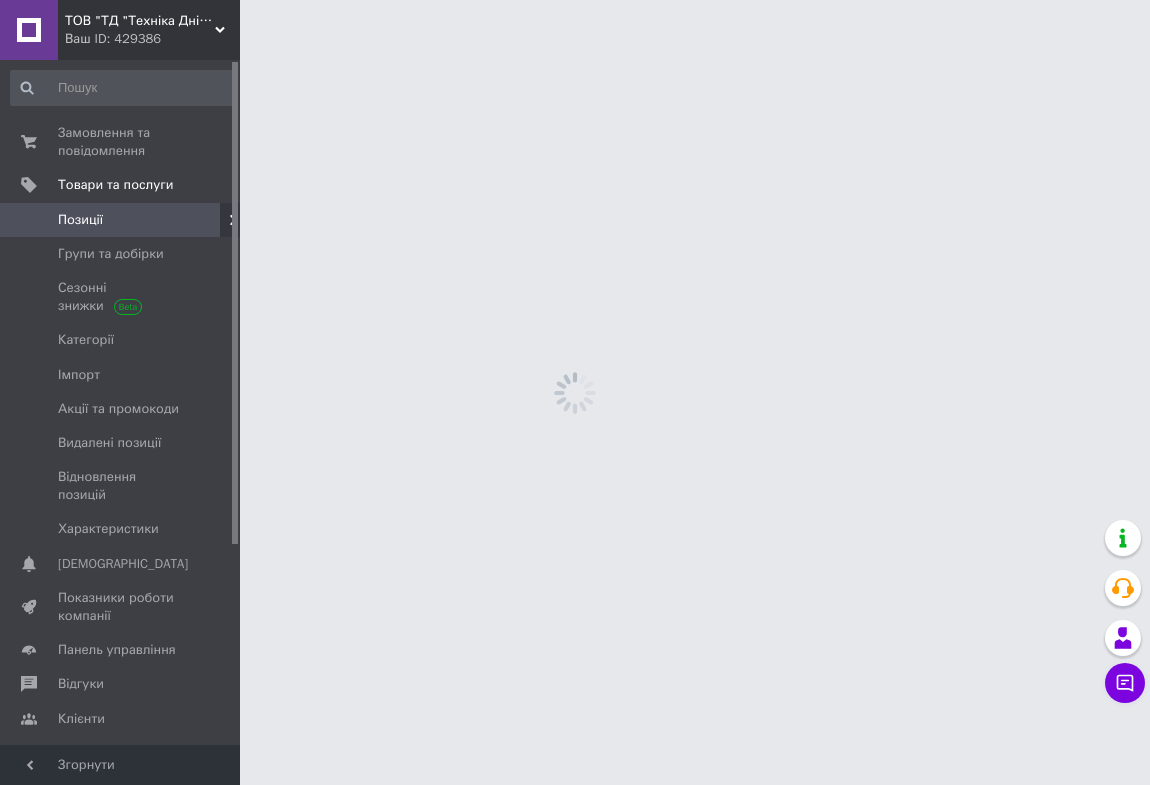 scroll, scrollTop: 0, scrollLeft: 0, axis: both 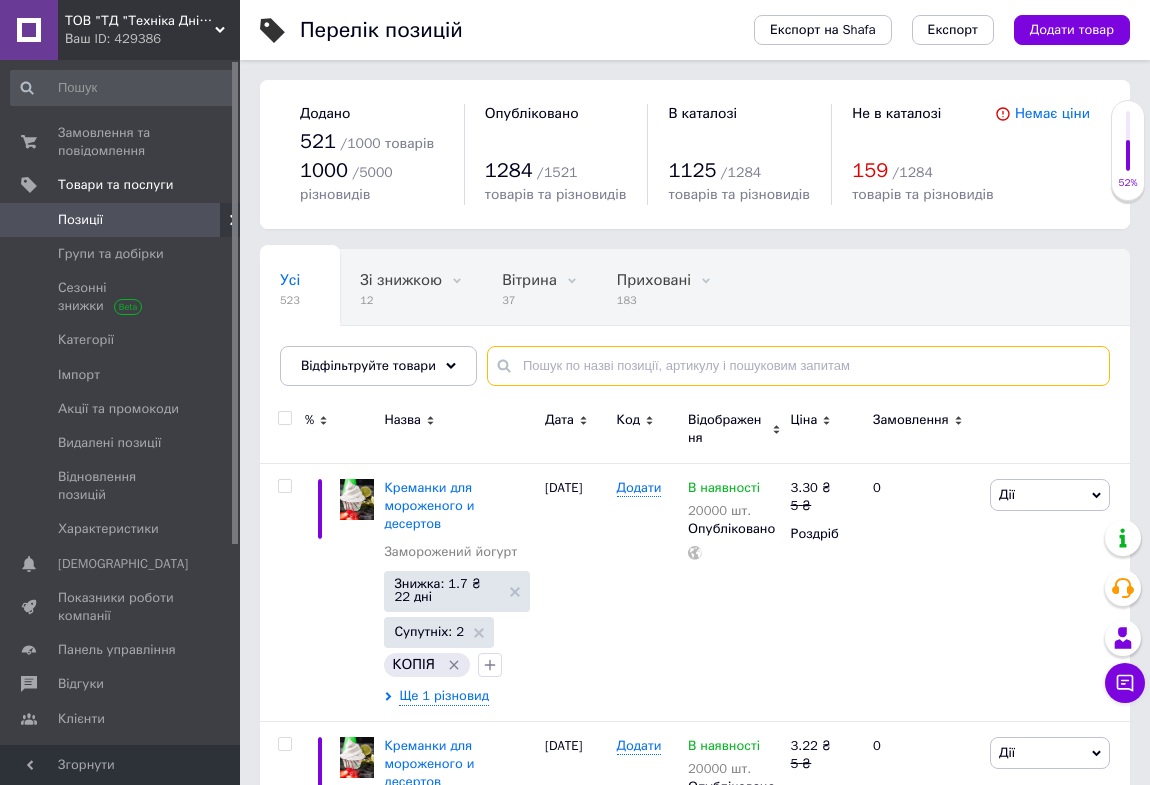 click at bounding box center (798, 366) 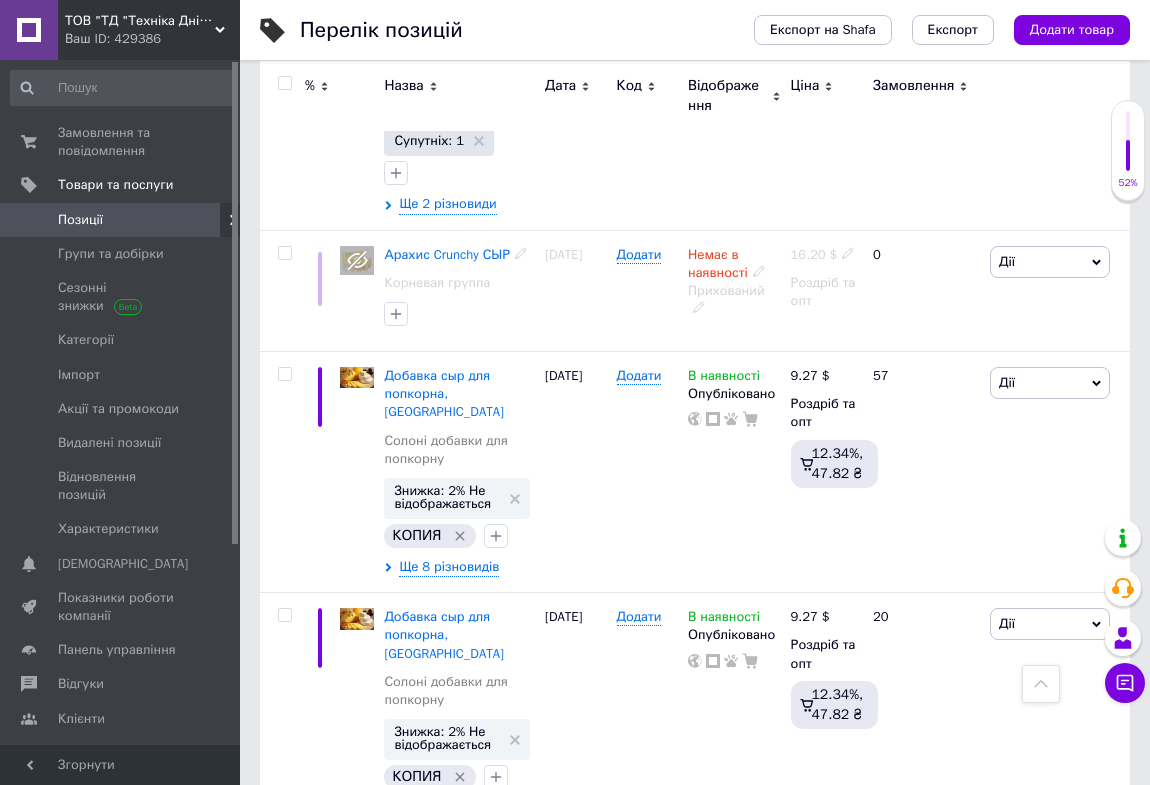 scroll, scrollTop: 1181, scrollLeft: 0, axis: vertical 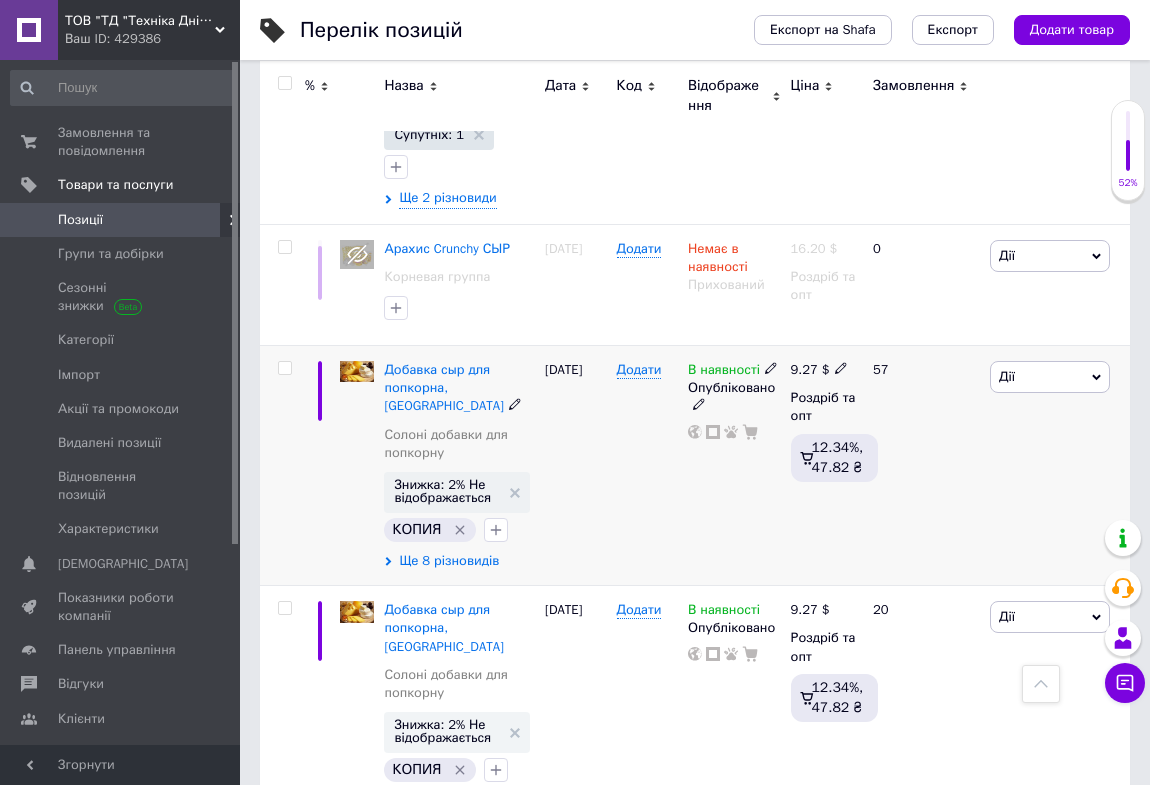 type on "сир" 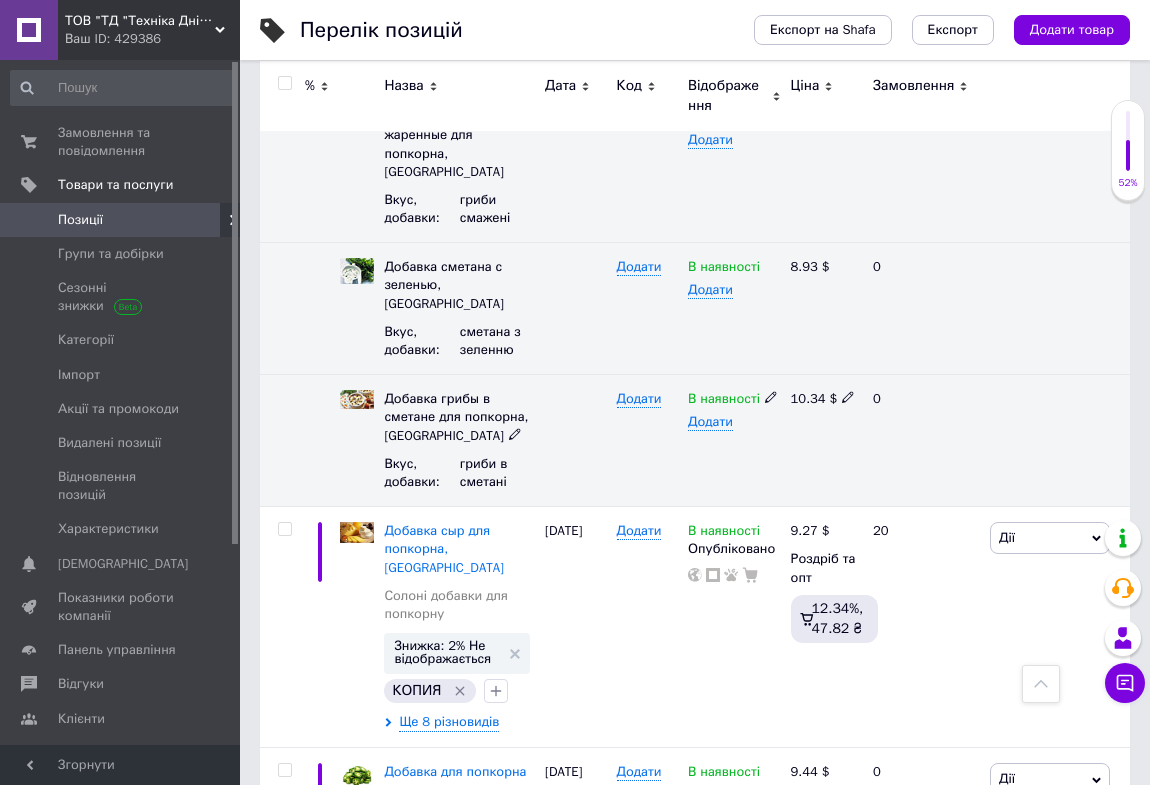 scroll, scrollTop: 2363, scrollLeft: 0, axis: vertical 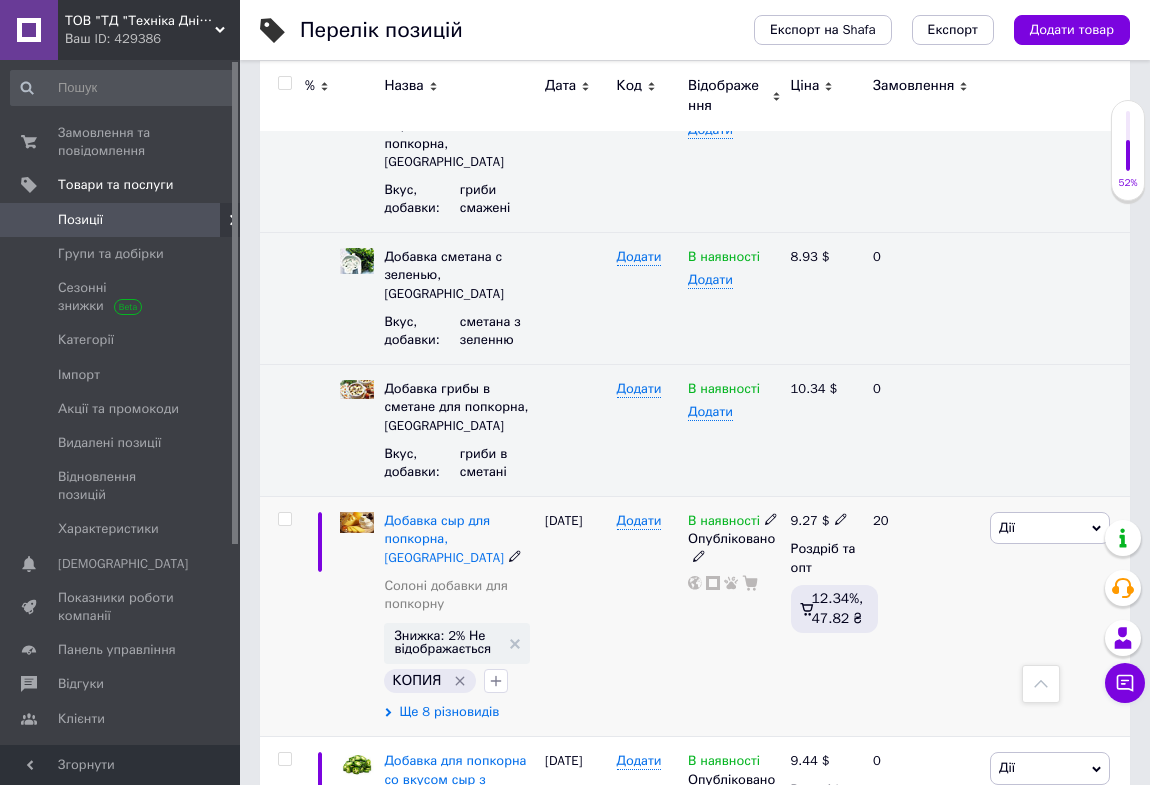 click on "Ще 8 різновидів" at bounding box center [449, 712] 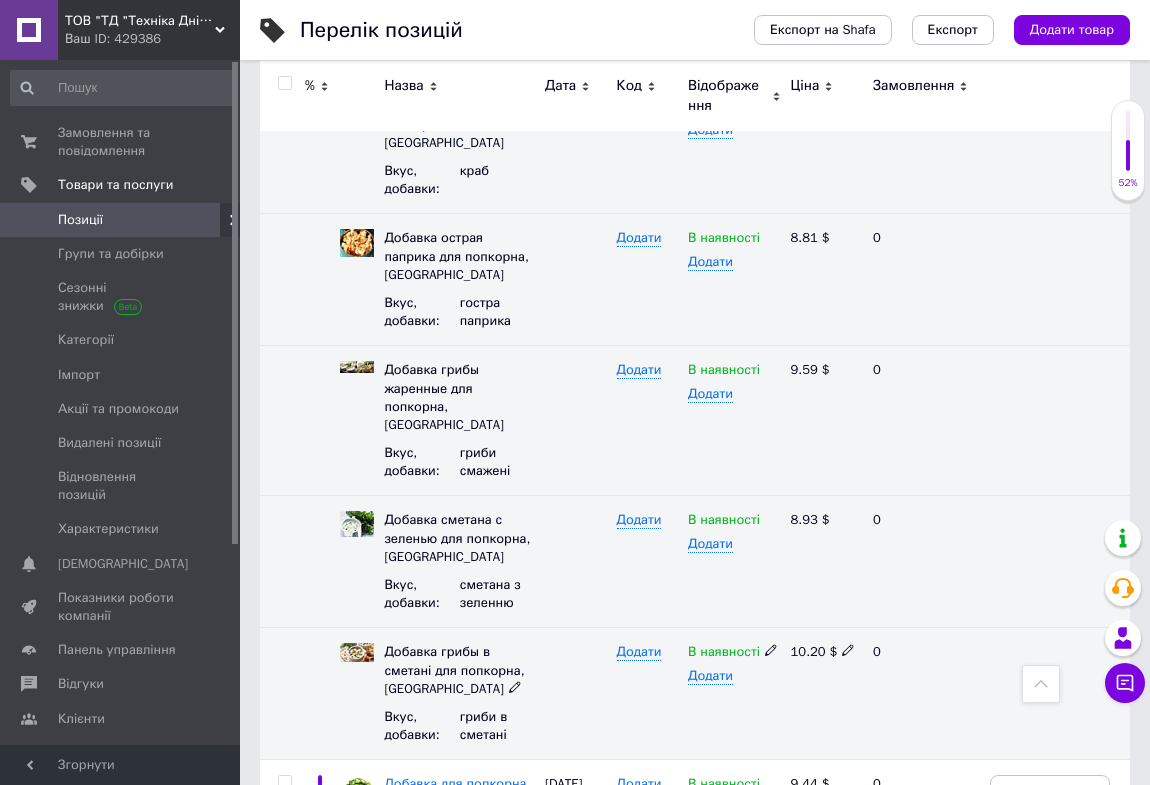 scroll, scrollTop: 3454, scrollLeft: 0, axis: vertical 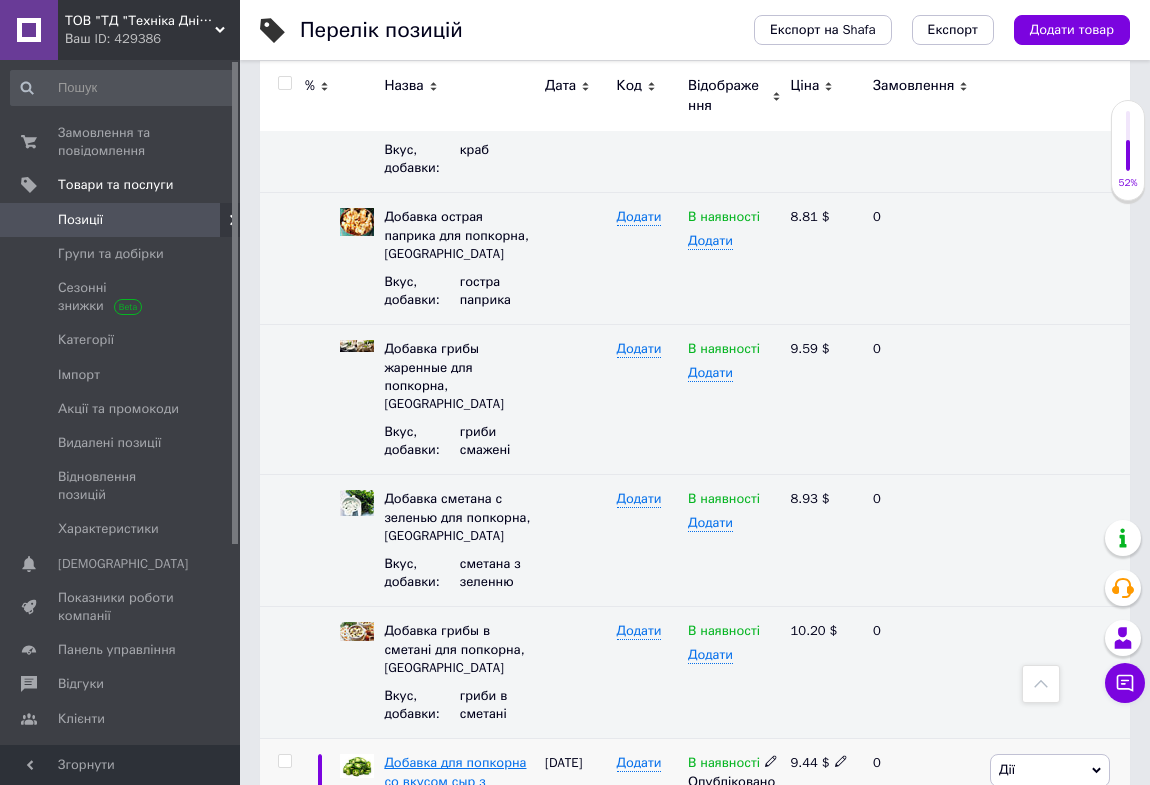click on "Добавка для попкорна со вкусом сыр з халапеньо, [GEOGRAPHIC_DATA]" at bounding box center (455, 790) 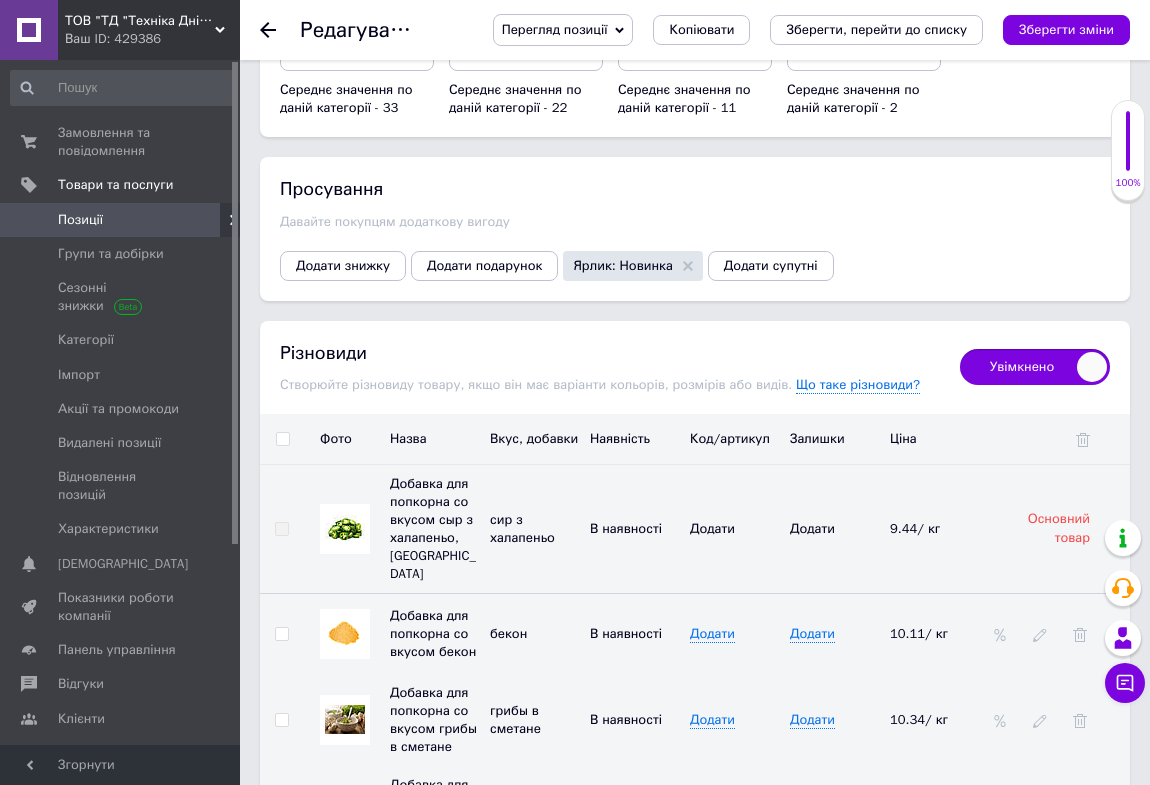 scroll, scrollTop: 2363, scrollLeft: 0, axis: vertical 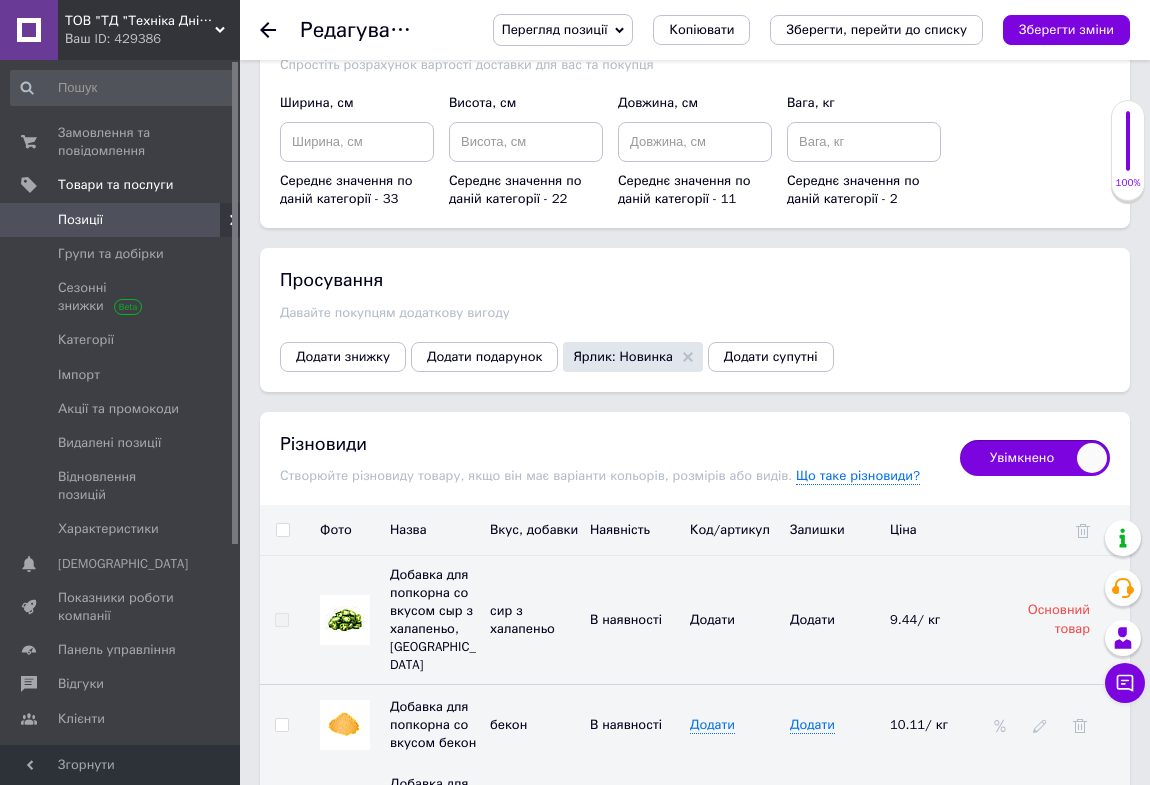 click 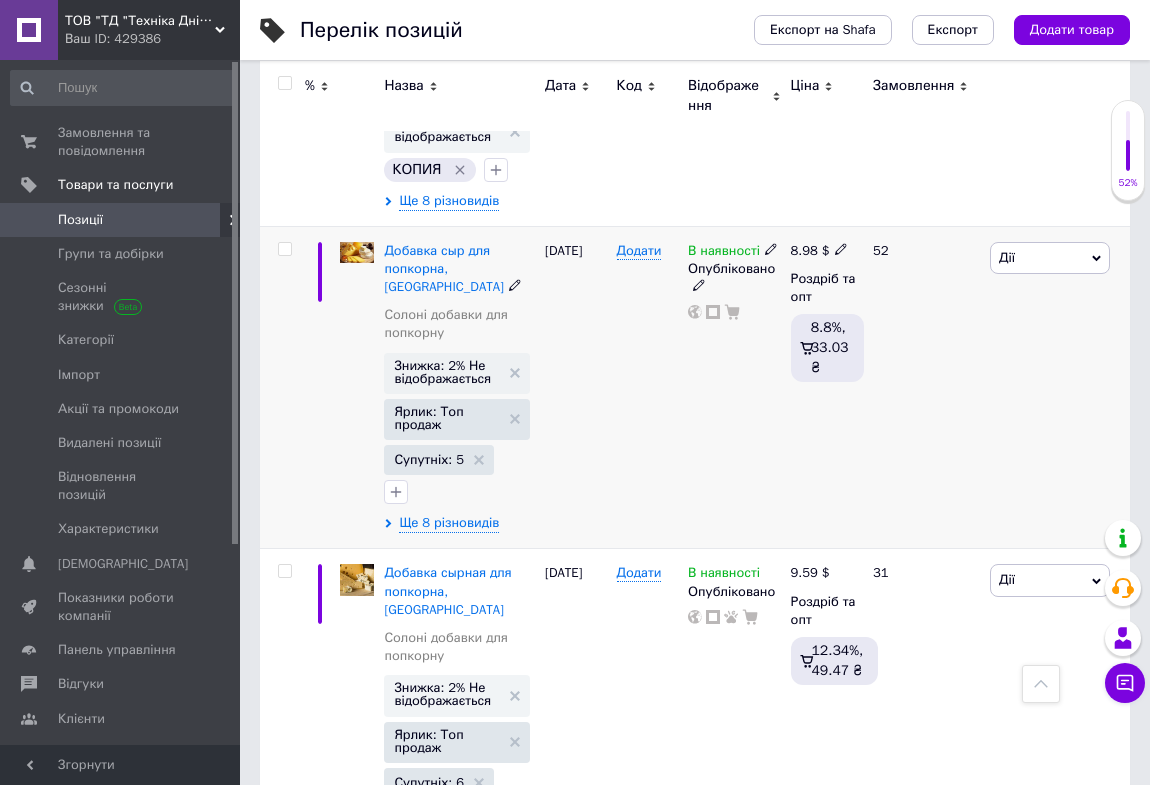 scroll, scrollTop: 4272, scrollLeft: 0, axis: vertical 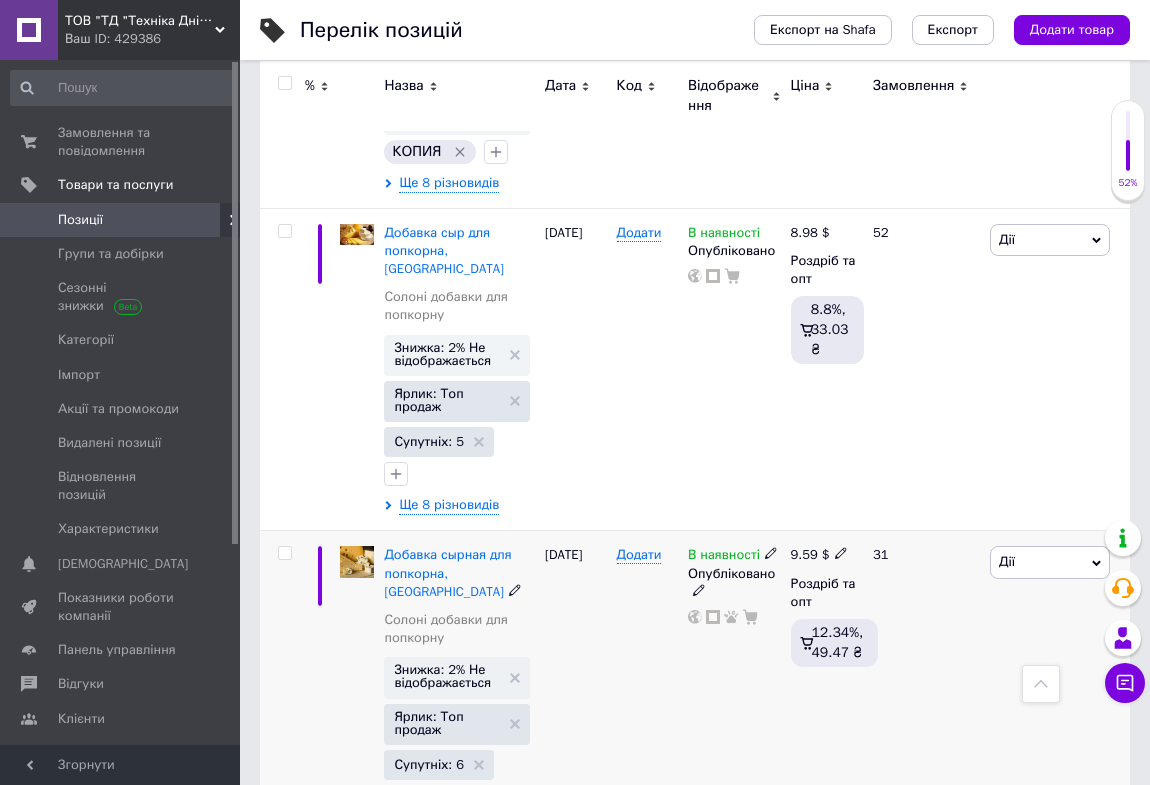 click on "Ще 7 різновидів" at bounding box center (449, 828) 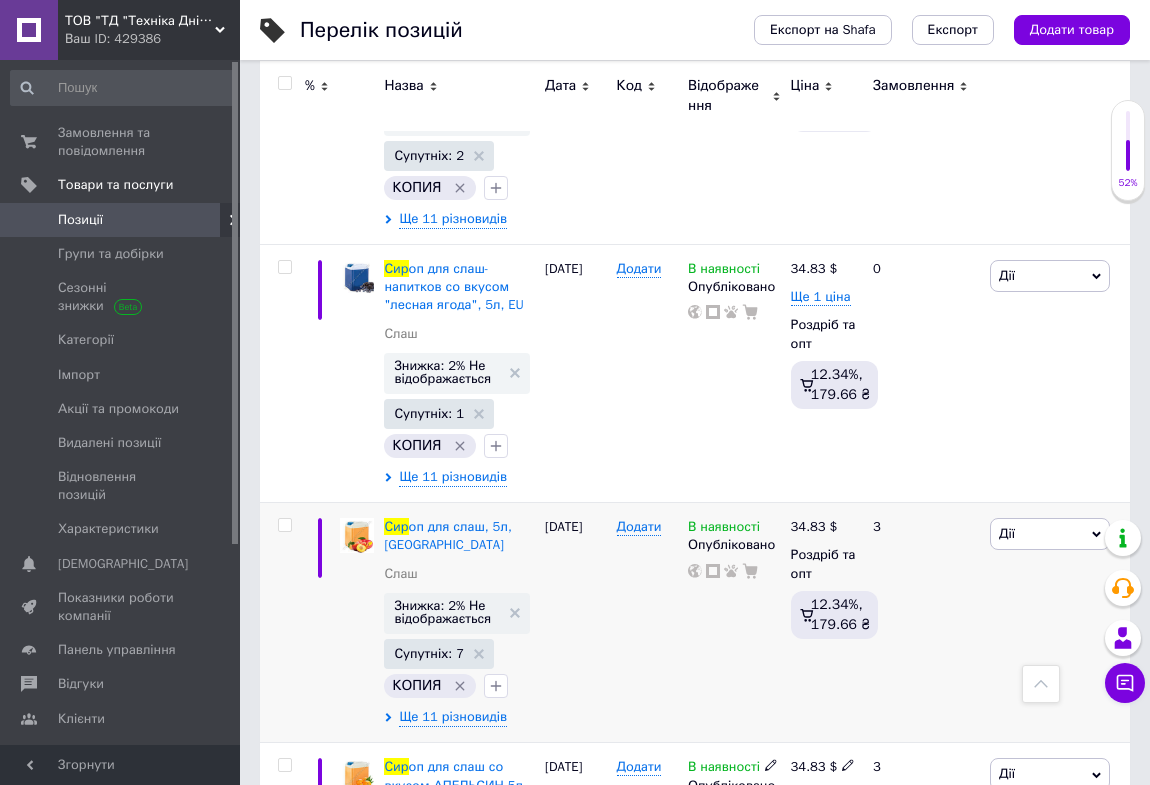 scroll, scrollTop: 8181, scrollLeft: 0, axis: vertical 